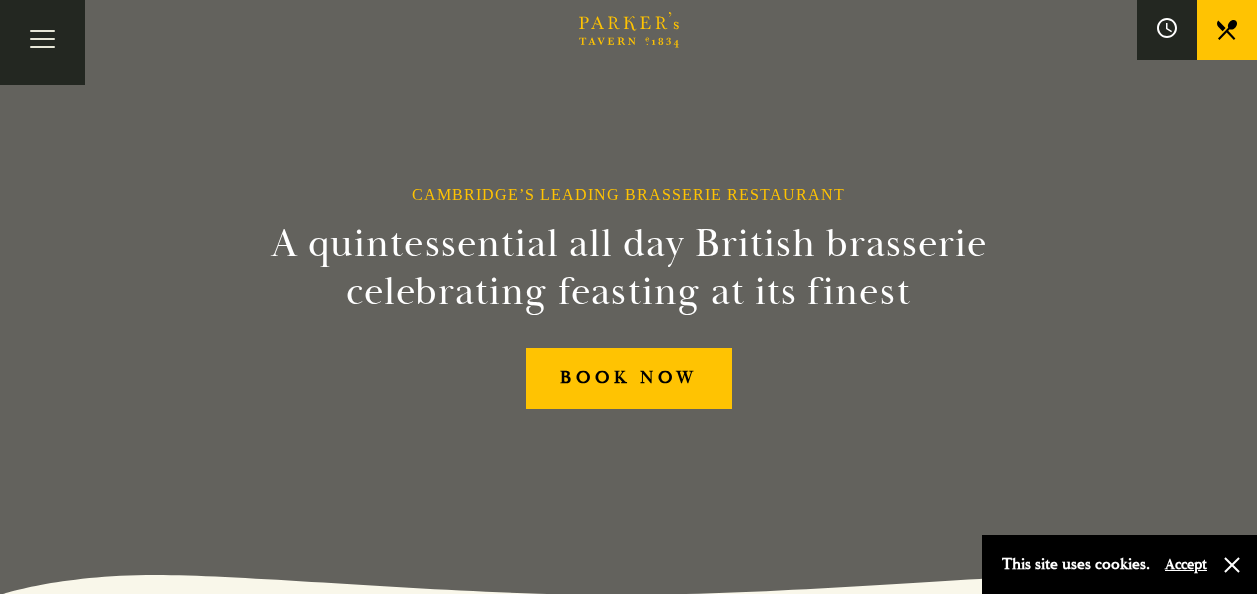 scroll, scrollTop: 0, scrollLeft: 0, axis: both 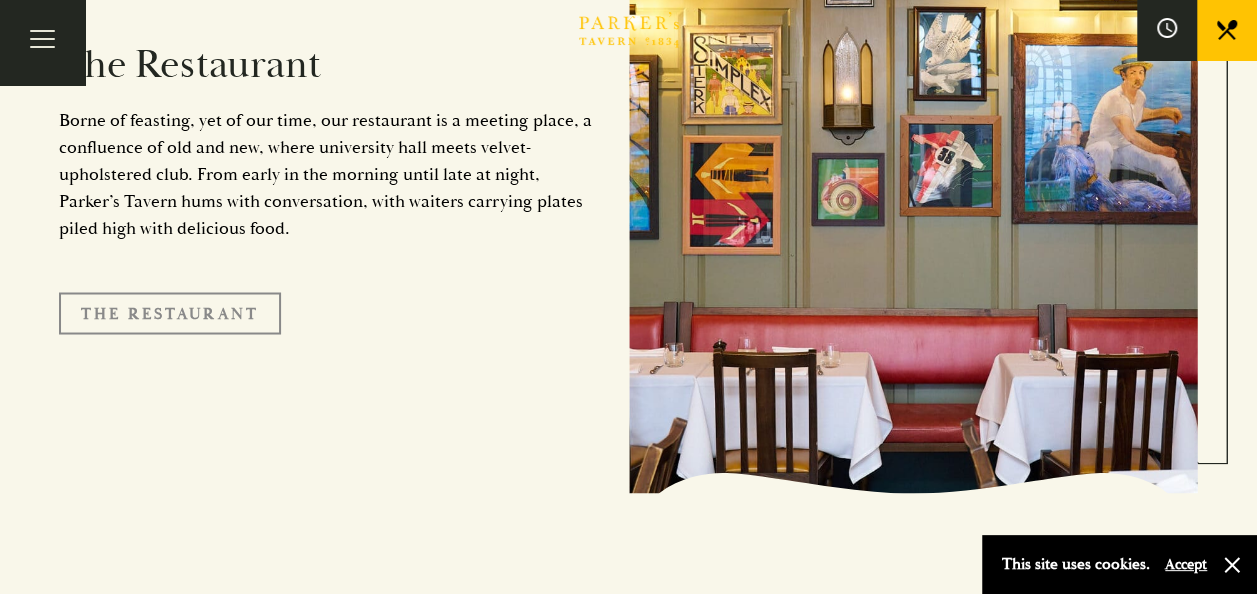 click on "The Restaurant" at bounding box center (170, 313) 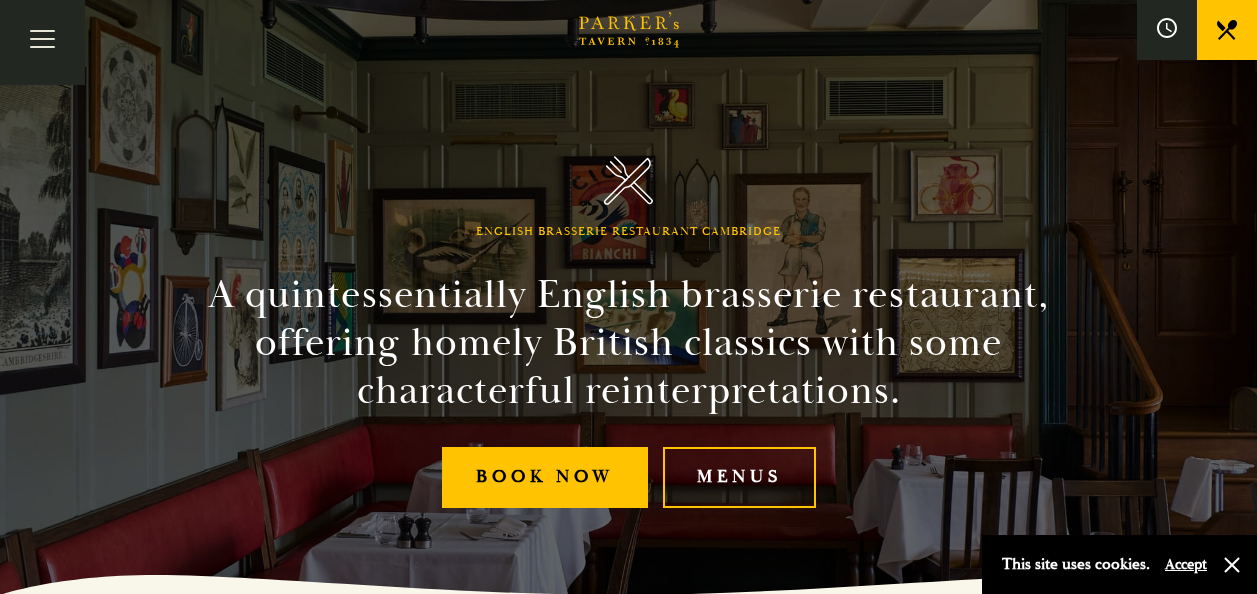 scroll, scrollTop: 0, scrollLeft: 0, axis: both 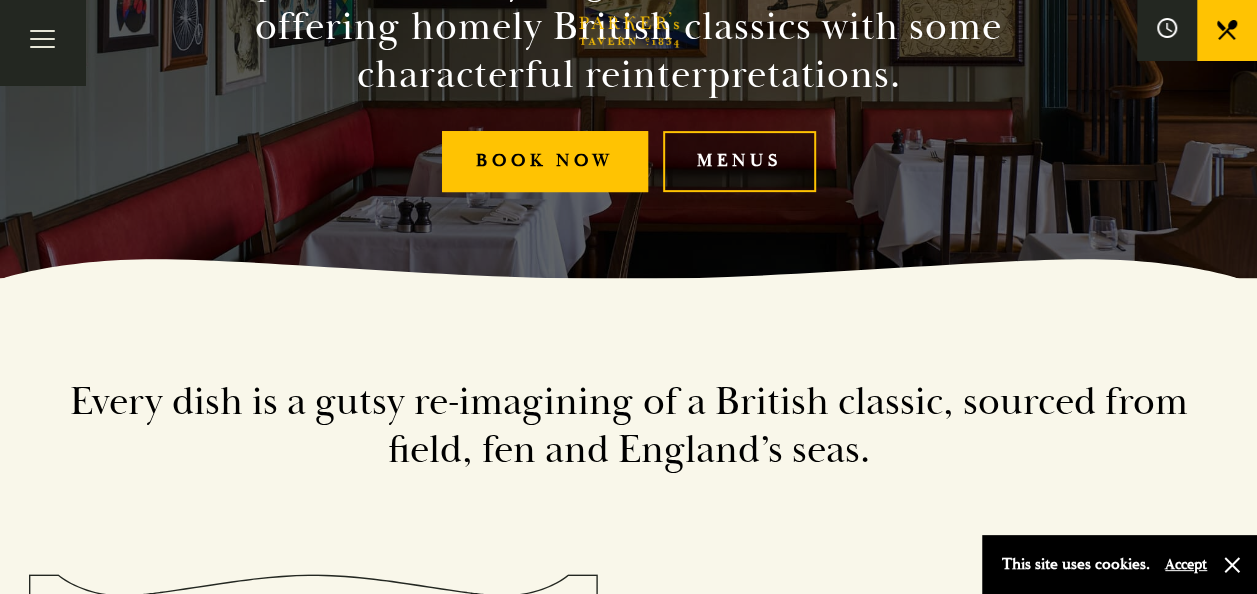 click on "Menus" at bounding box center (739, 161) 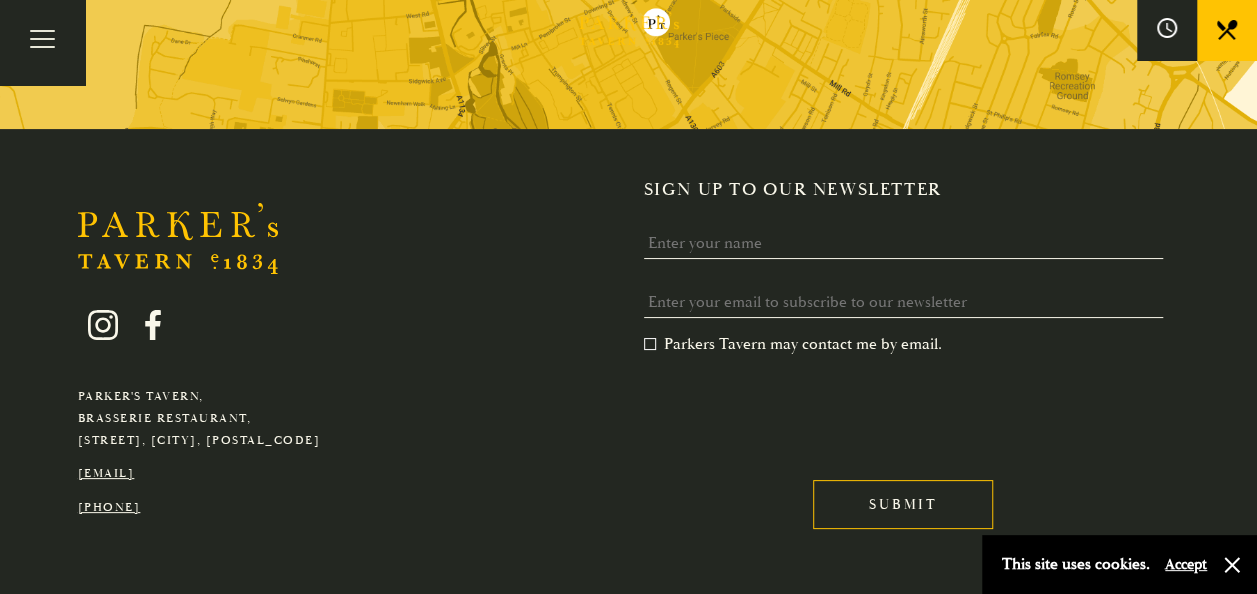 scroll, scrollTop: 3814, scrollLeft: 0, axis: vertical 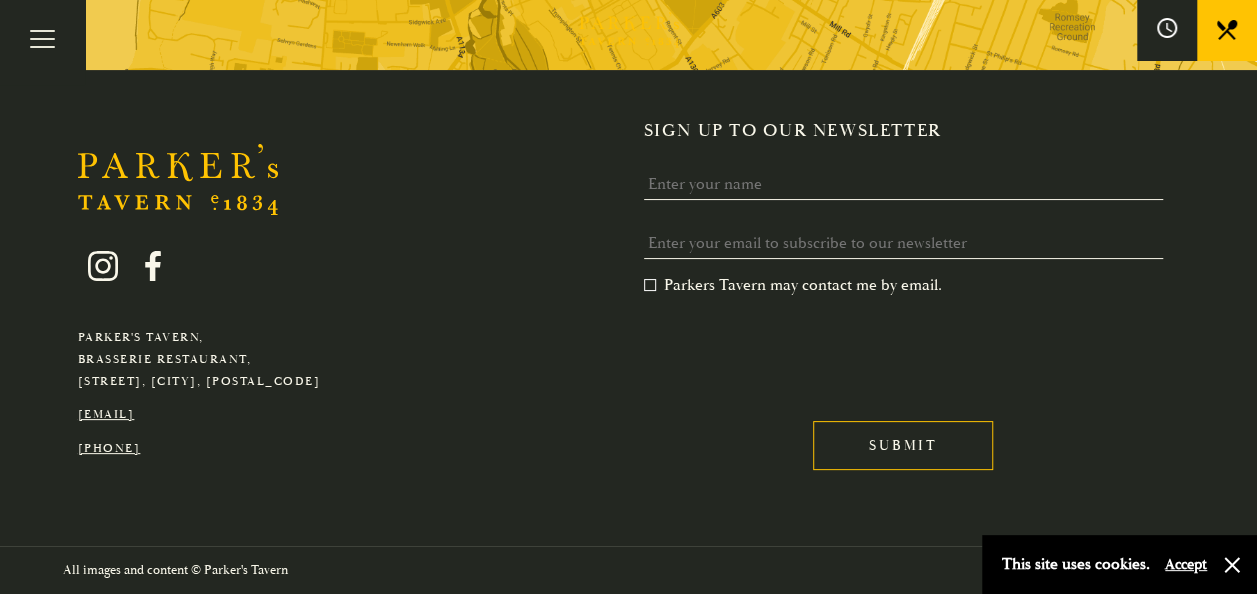 click on "[EMAIL]" at bounding box center (106, 414) 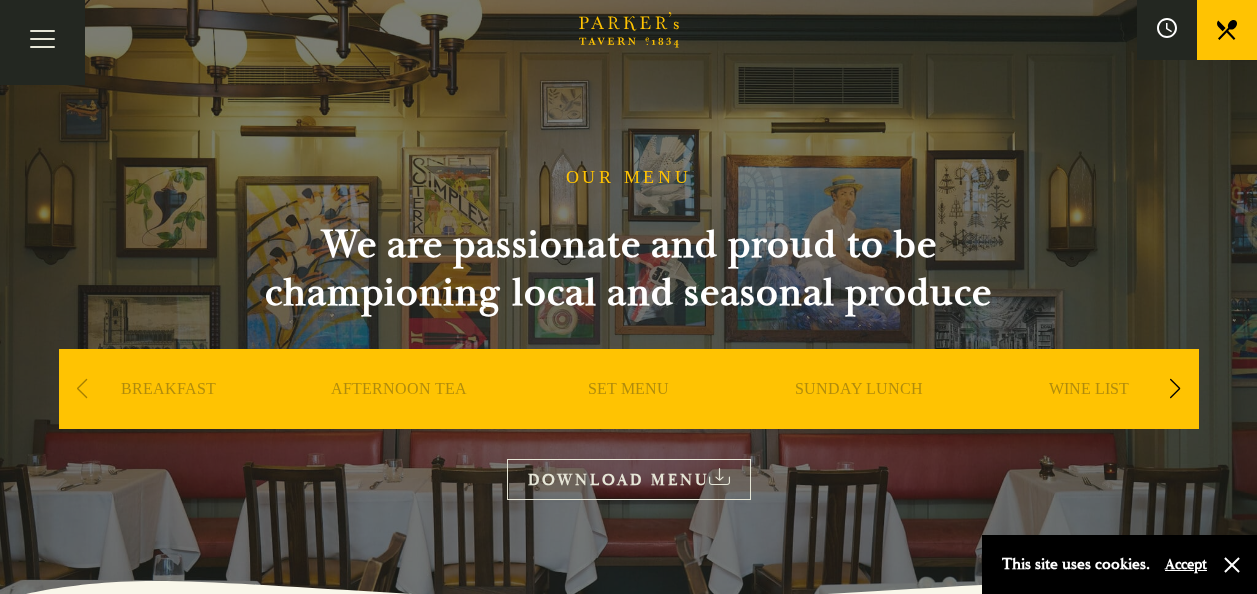 scroll, scrollTop: 225, scrollLeft: 0, axis: vertical 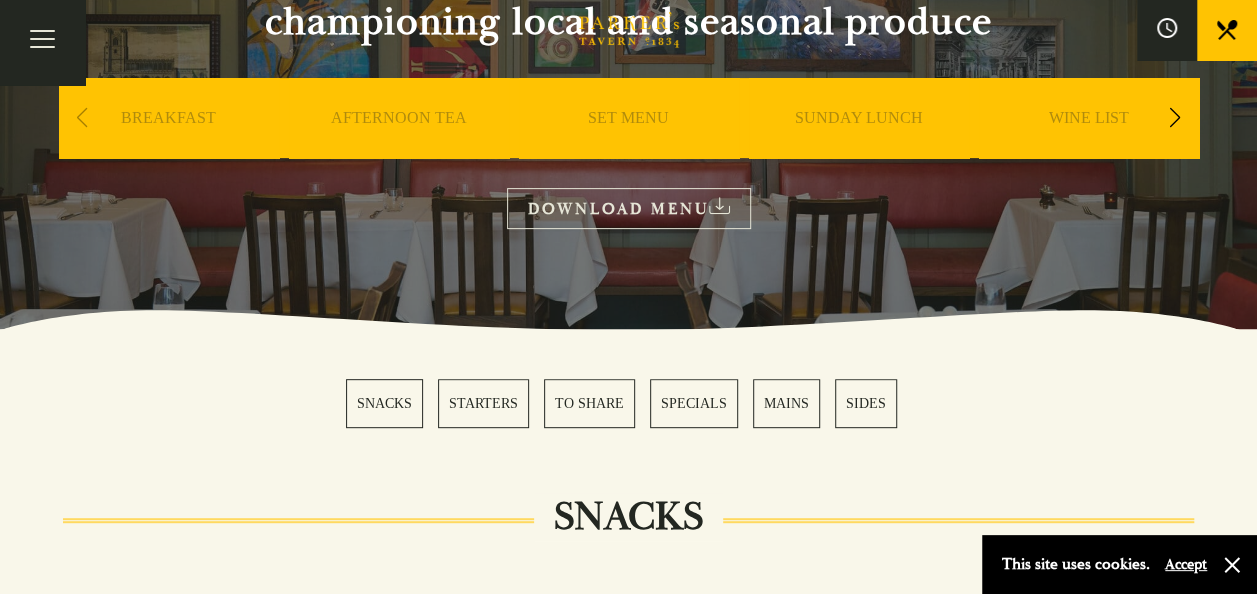 click on "SET MENU" at bounding box center (628, 148) 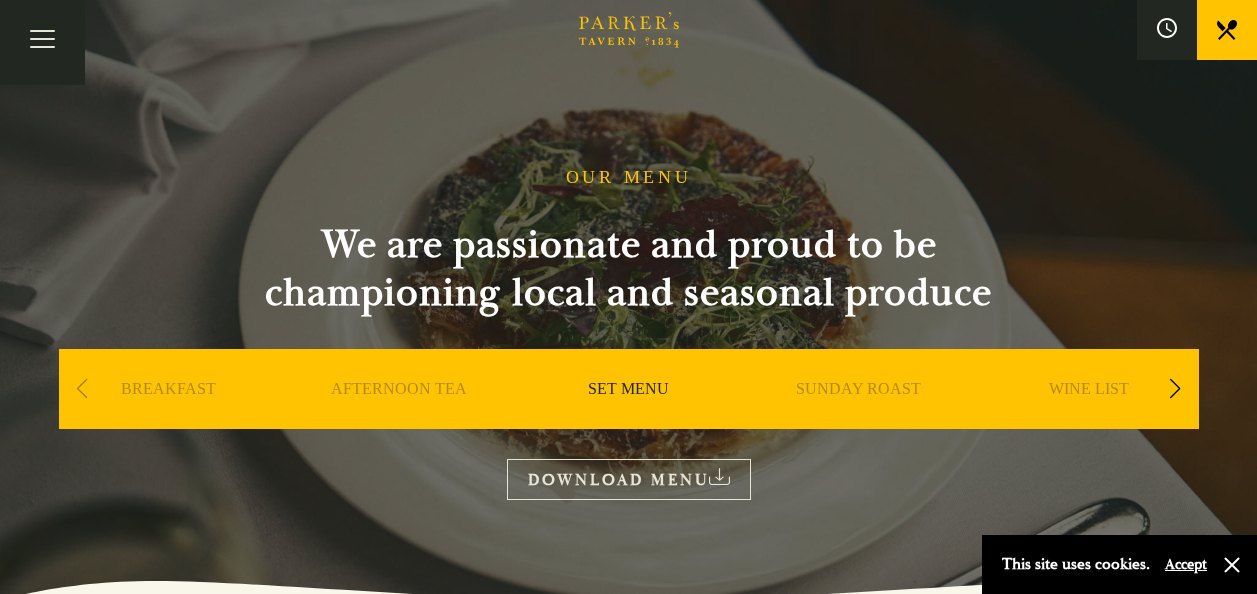 scroll, scrollTop: 0, scrollLeft: 0, axis: both 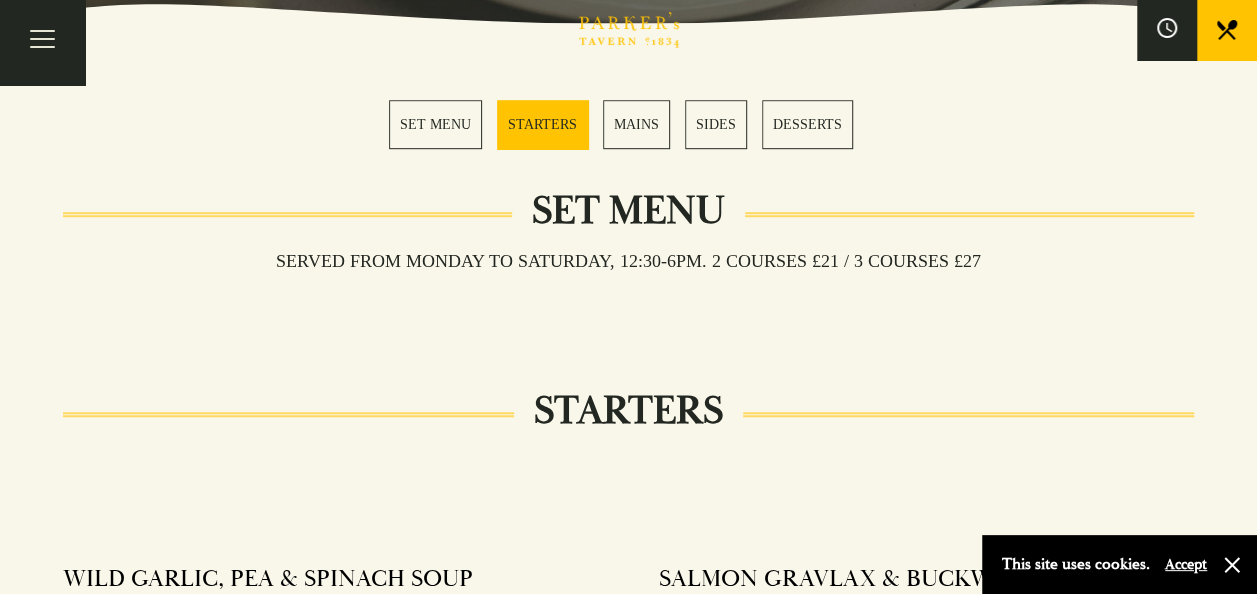 click on "SET MENU     STARTERS     MAINS     SIDES     DESSERTS" at bounding box center (628, 124) 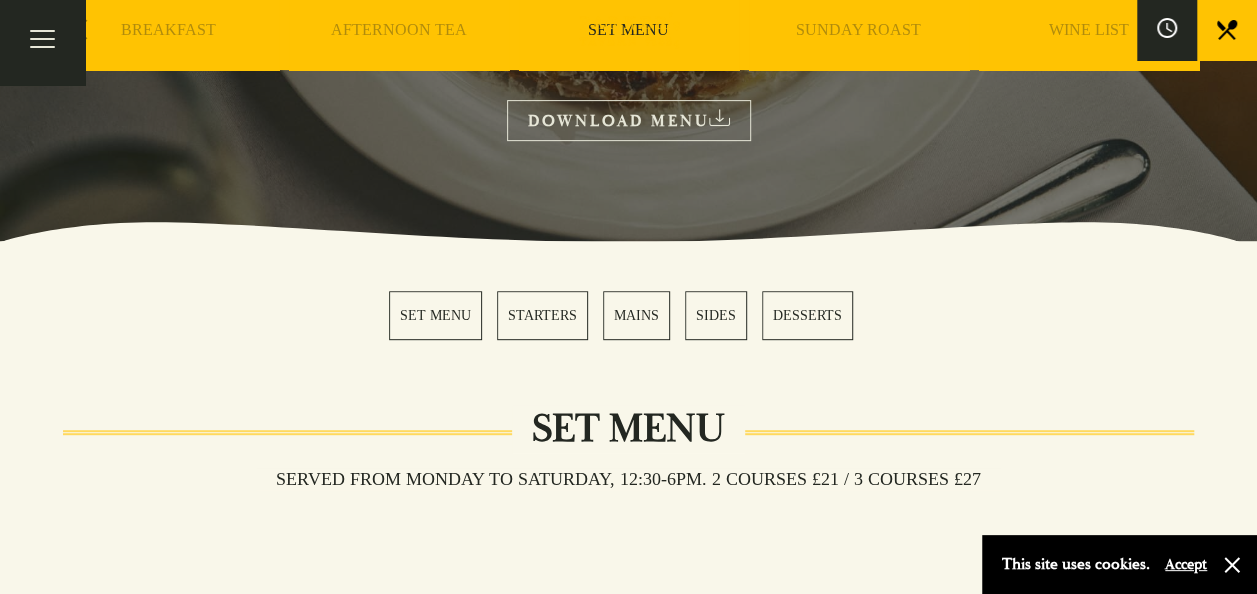 scroll, scrollTop: 0, scrollLeft: 0, axis: both 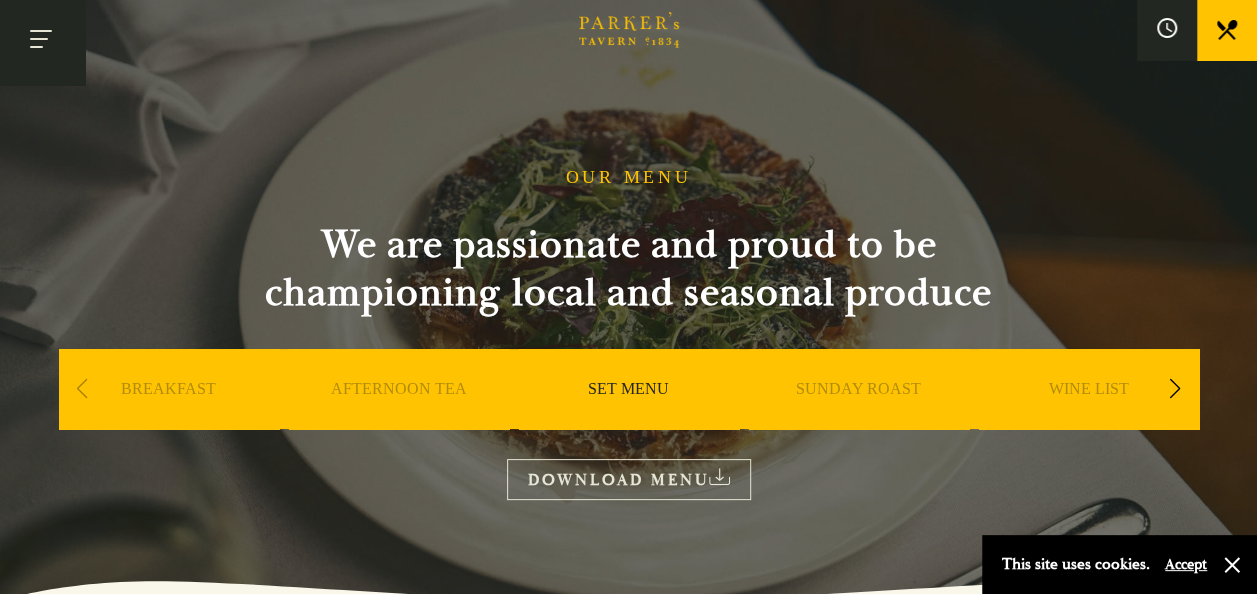 click at bounding box center [42, 42] 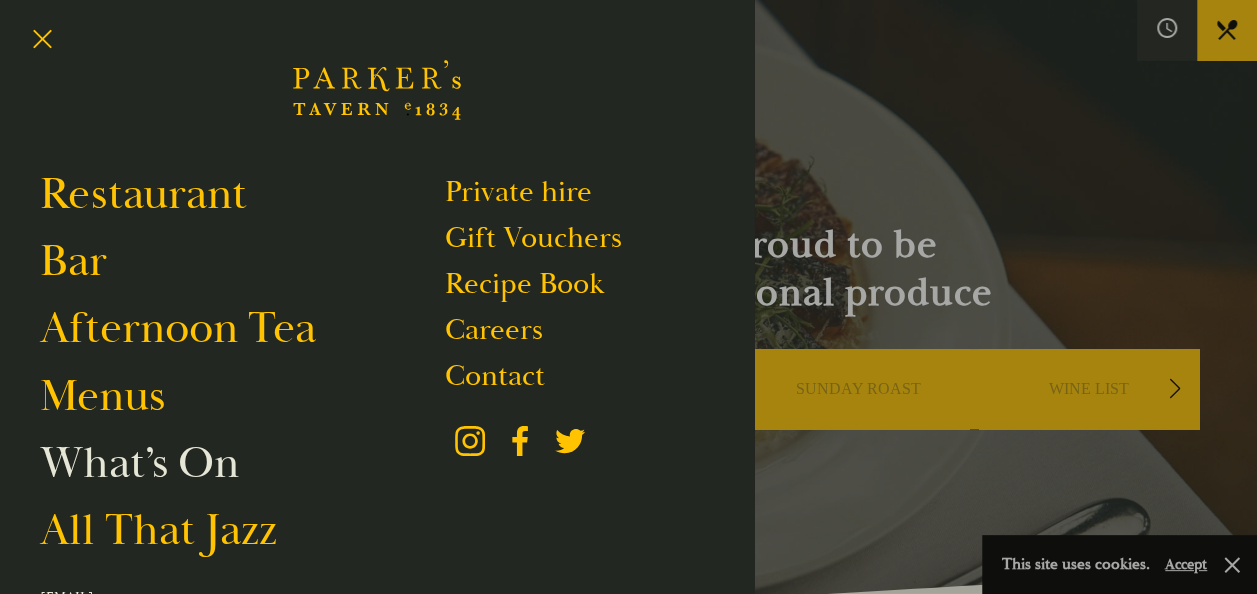 click on "What’s On" at bounding box center [139, 463] 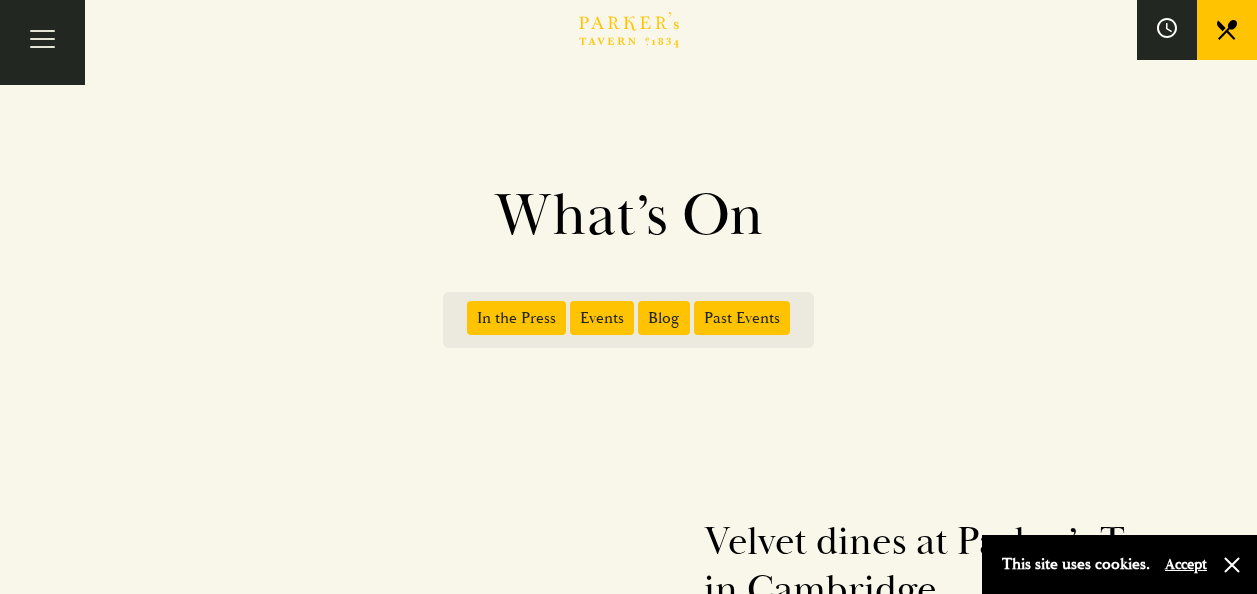 scroll, scrollTop: 0, scrollLeft: 0, axis: both 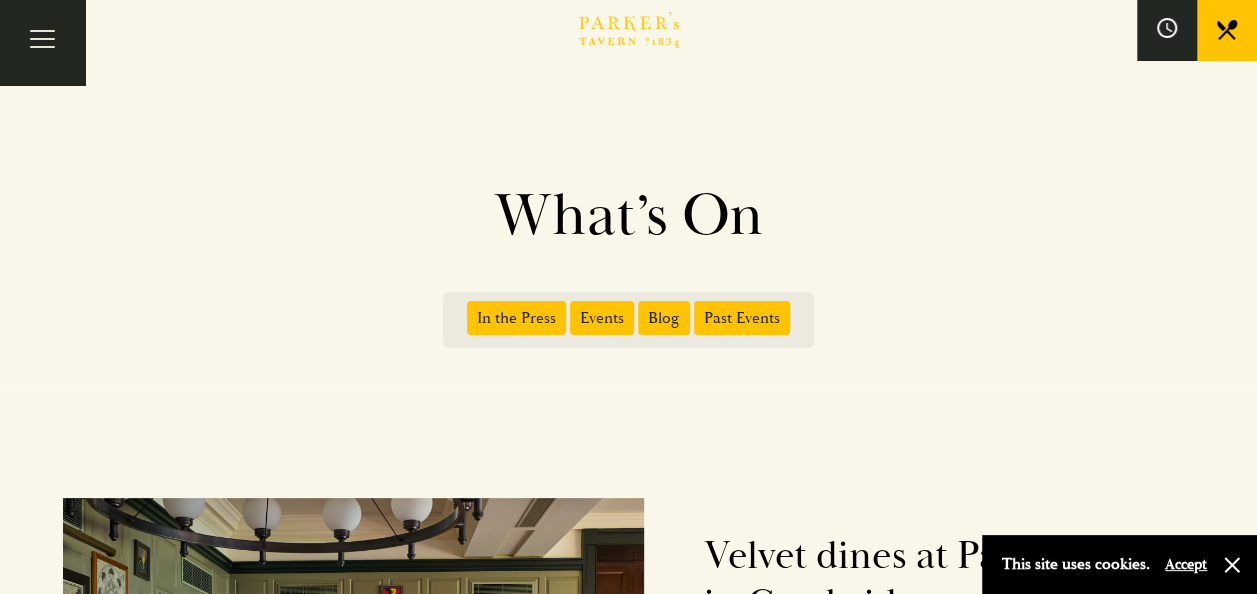 click at bounding box center [42, 42] 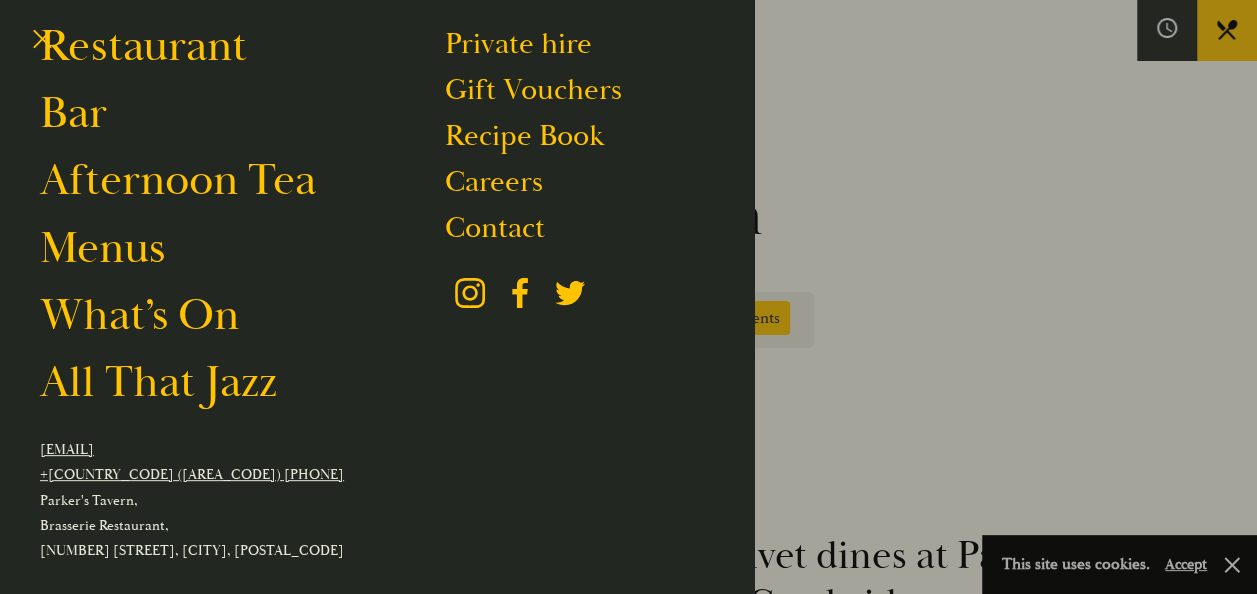 scroll, scrollTop: 275, scrollLeft: 0, axis: vertical 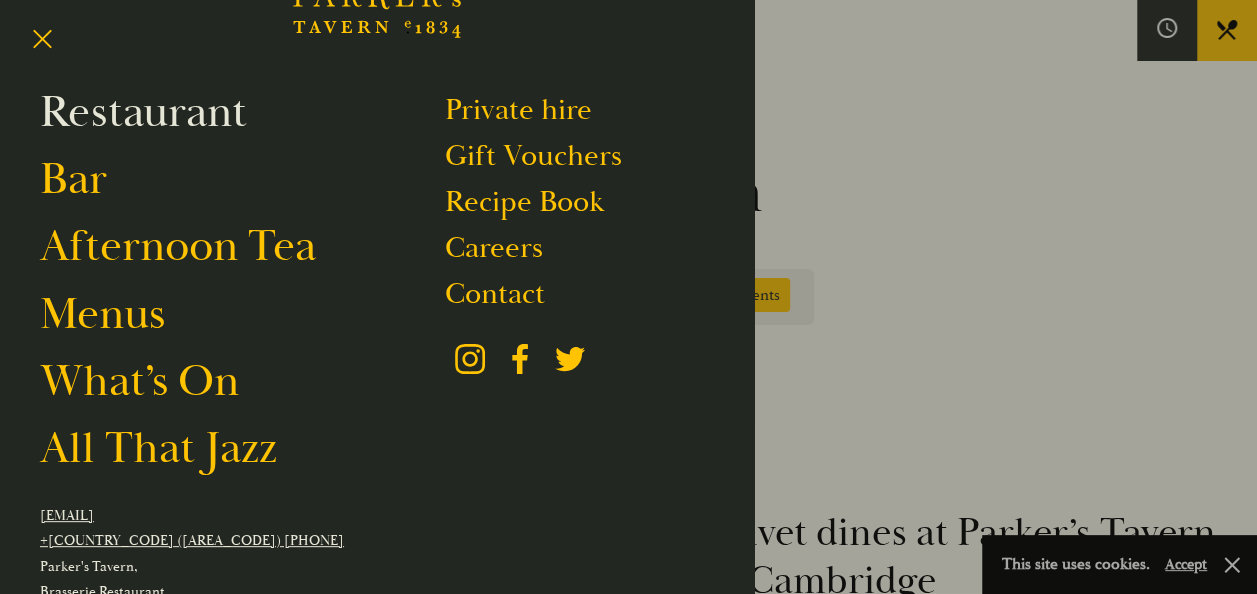 click on "Restaurant" at bounding box center [143, 112] 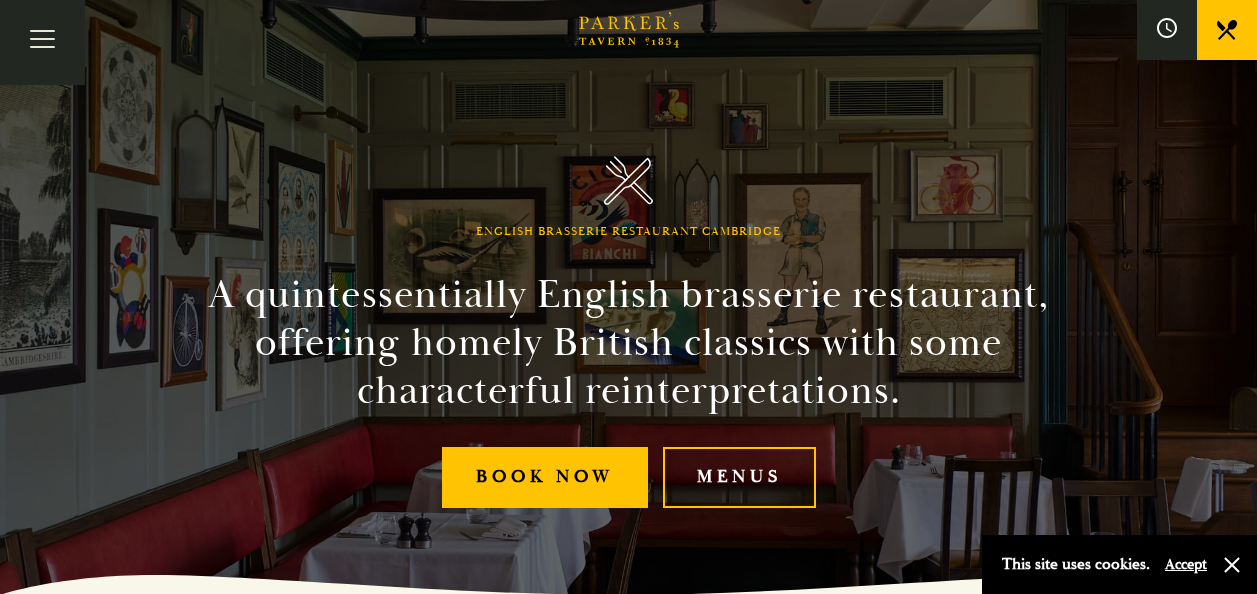 scroll, scrollTop: 0, scrollLeft: 0, axis: both 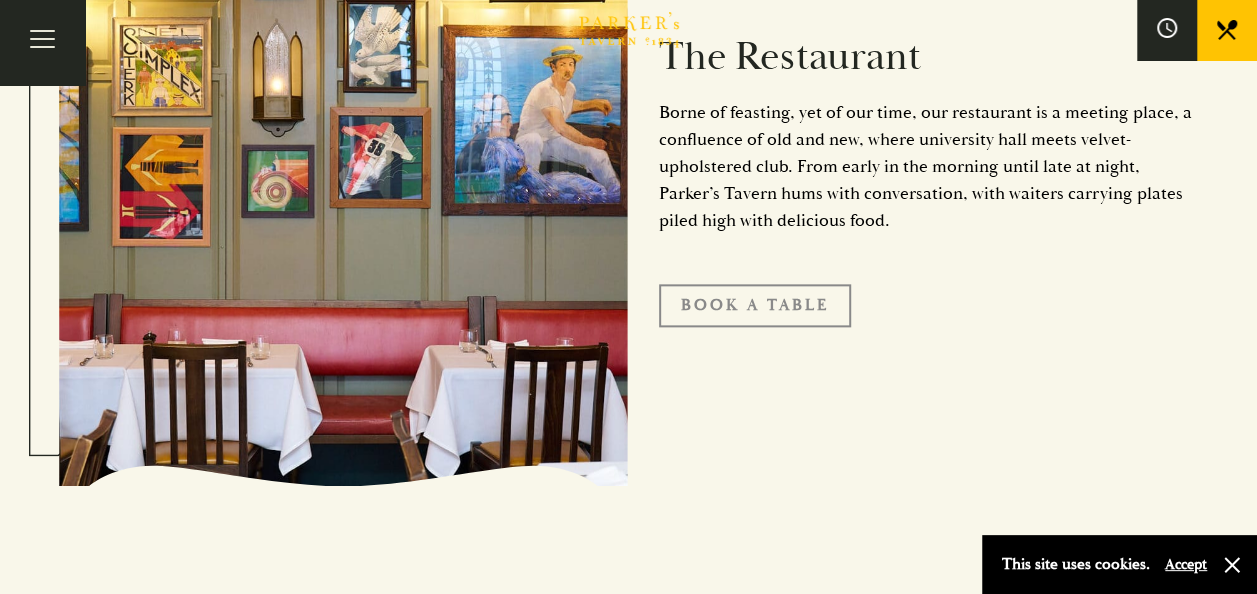 click on "Book A Table" at bounding box center [755, 305] 